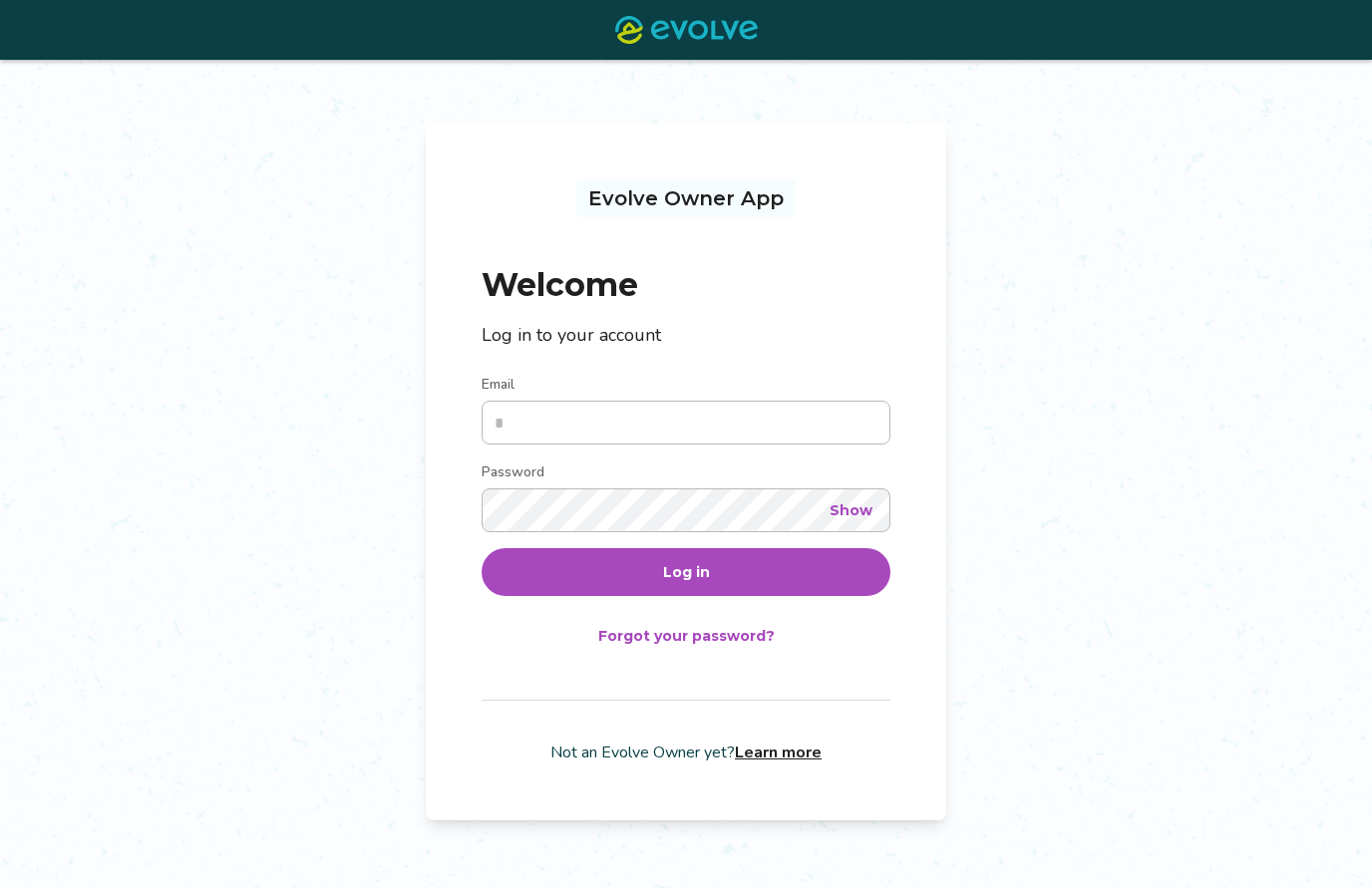scroll, scrollTop: 200, scrollLeft: 0, axis: vertical 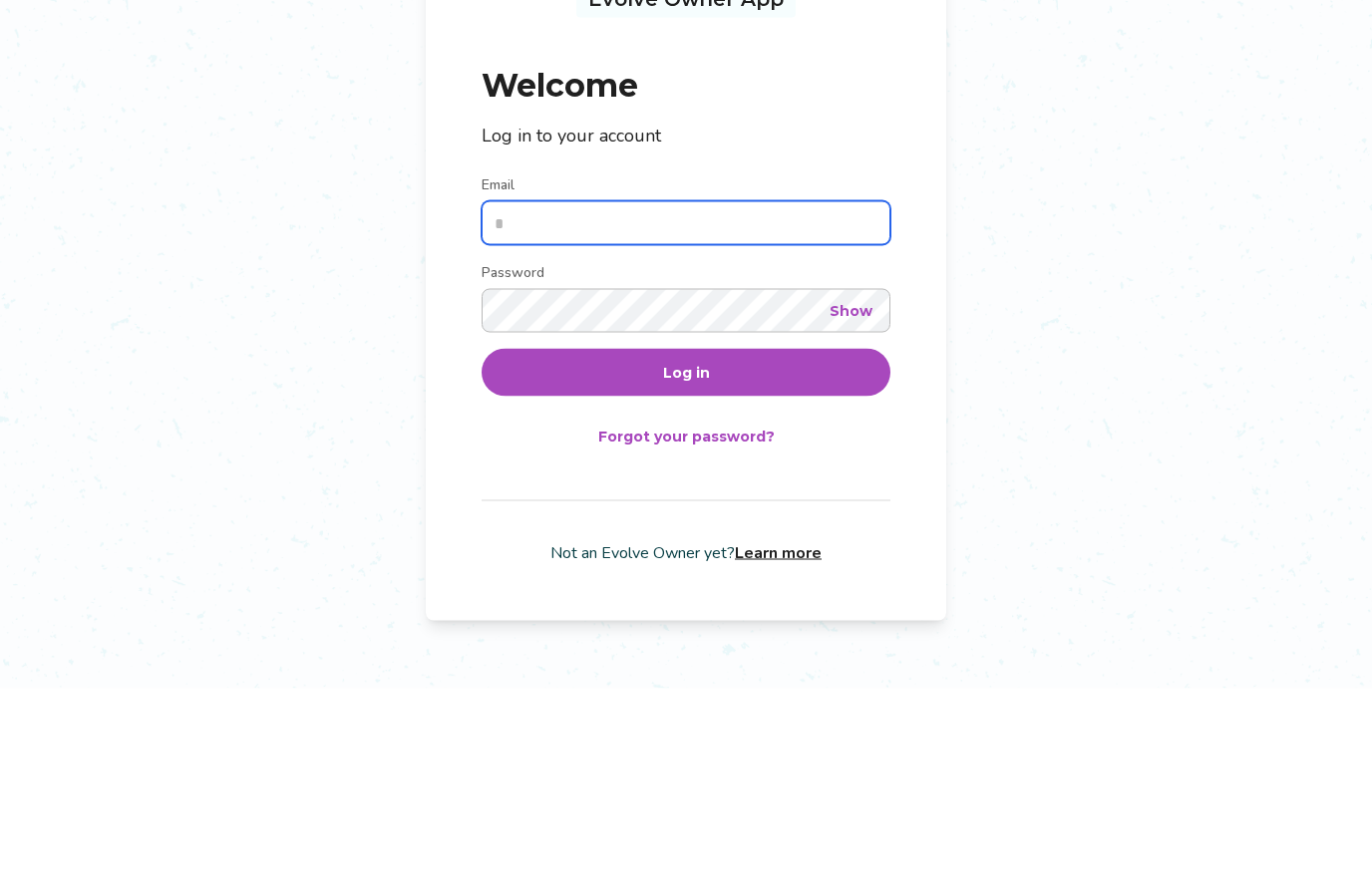 type on "**********" 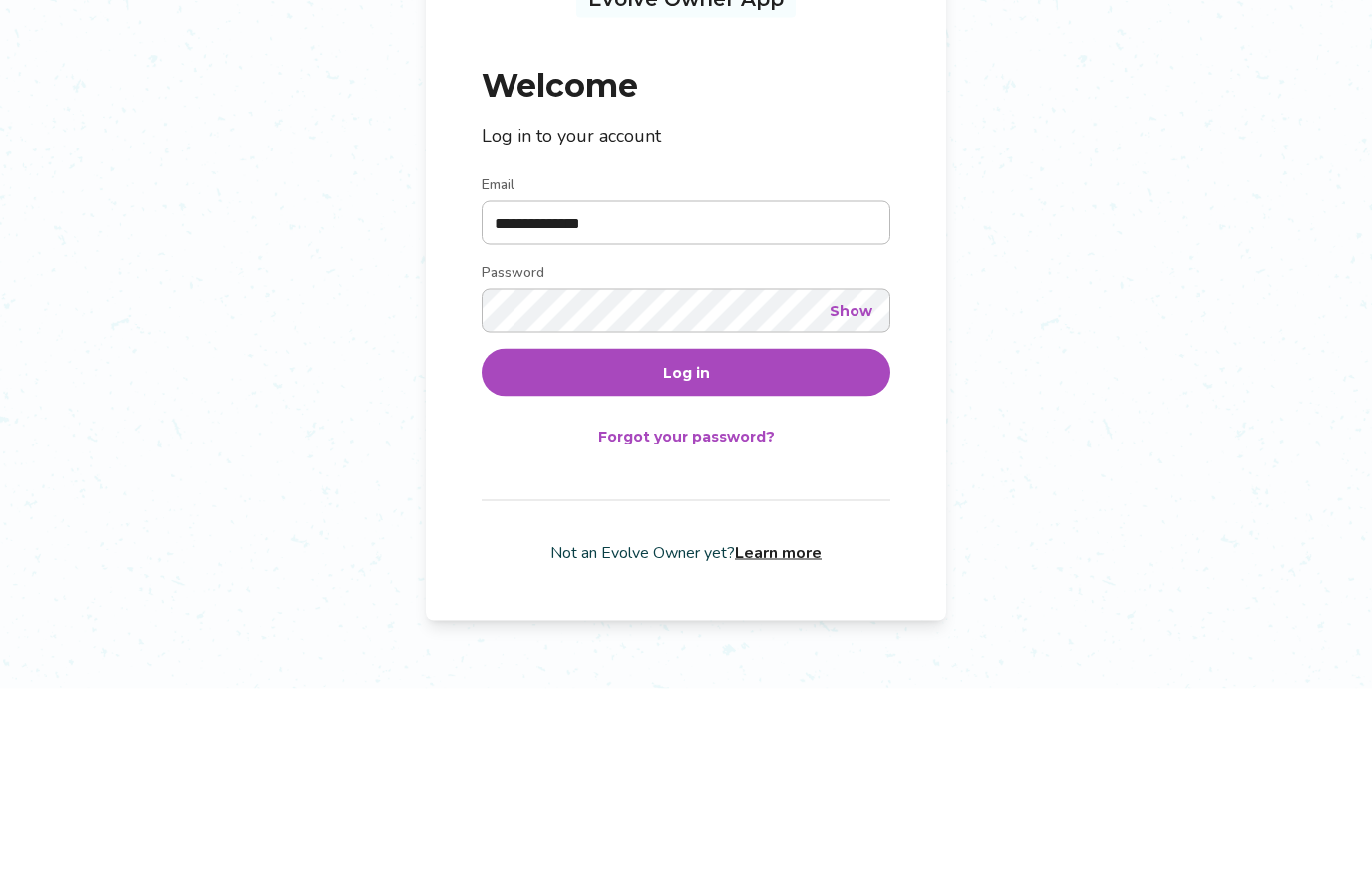 click on "Log in" at bounding box center [686, 572] 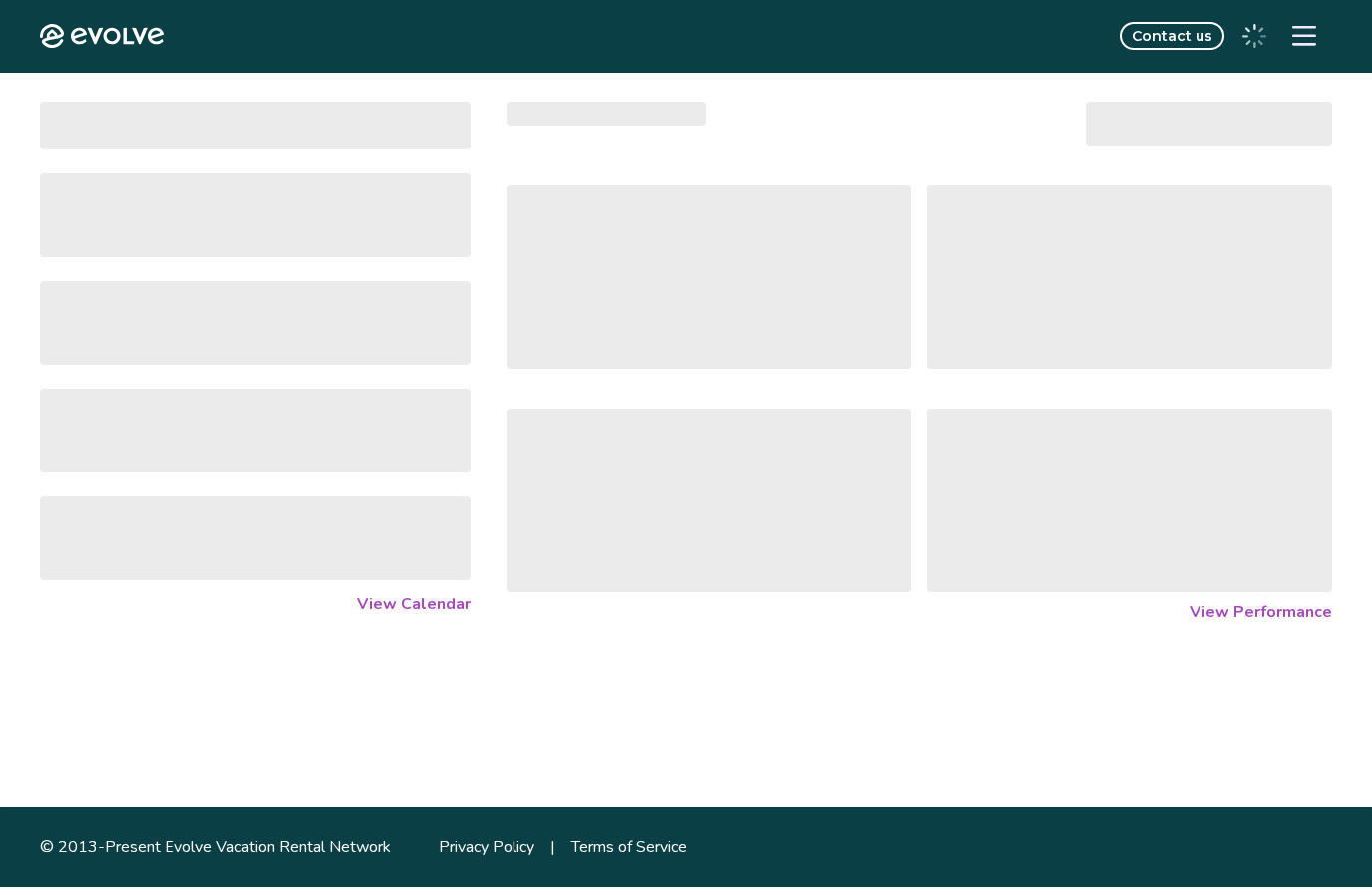 scroll, scrollTop: 1, scrollLeft: 0, axis: vertical 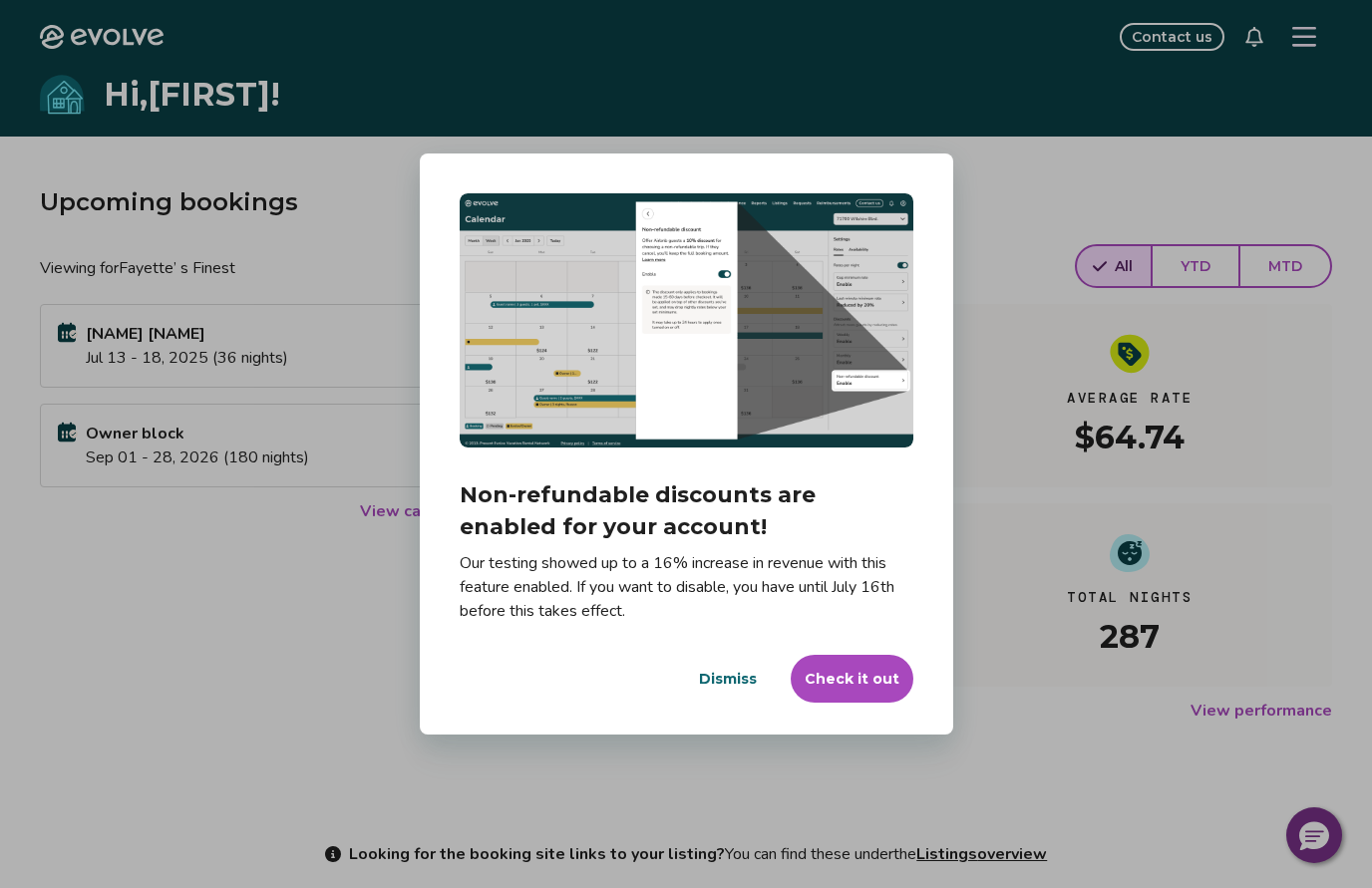 click on "Dismiss" at bounding box center (728, 679) 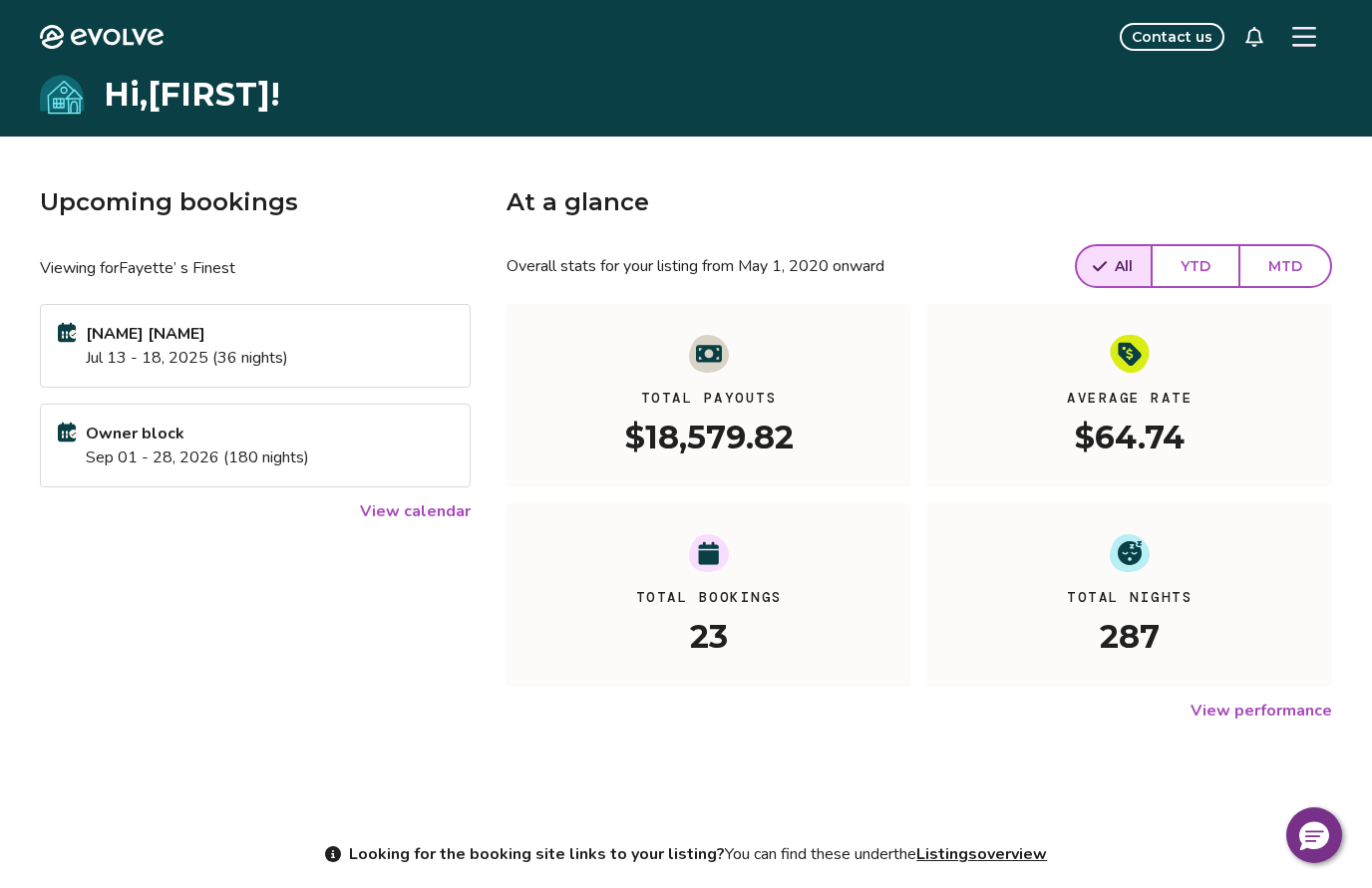 click 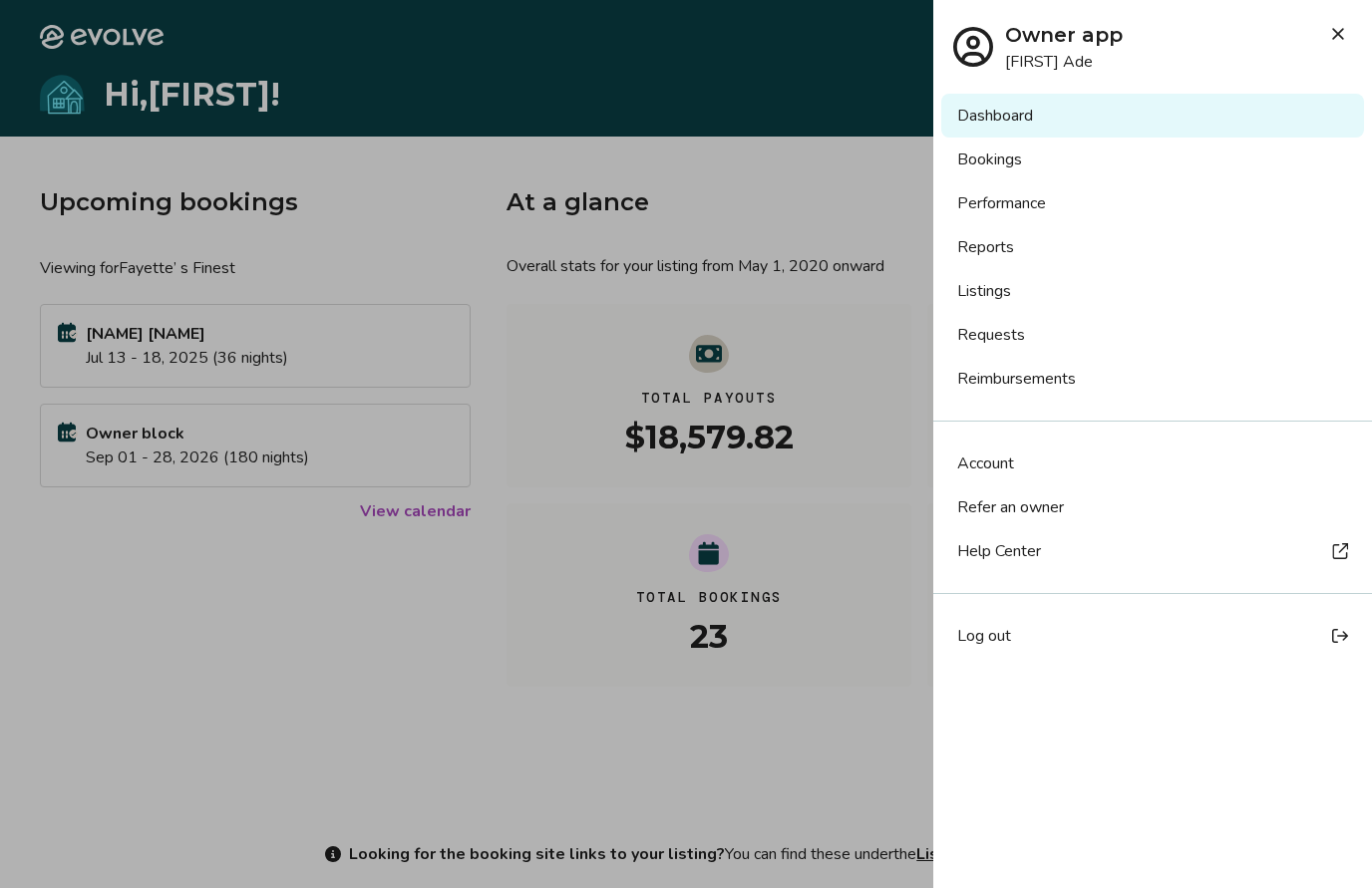 click at bounding box center [686, 444] 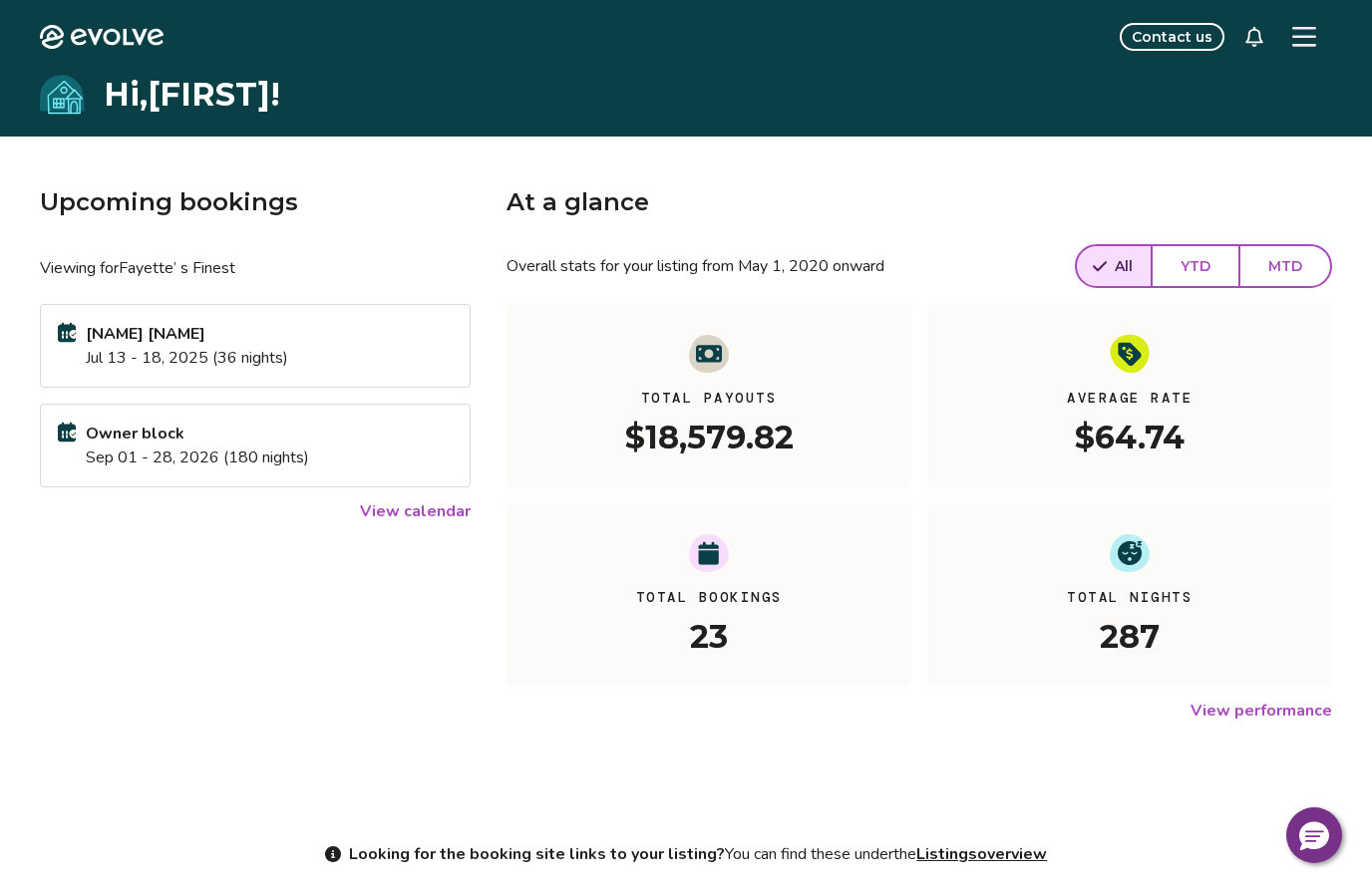 click 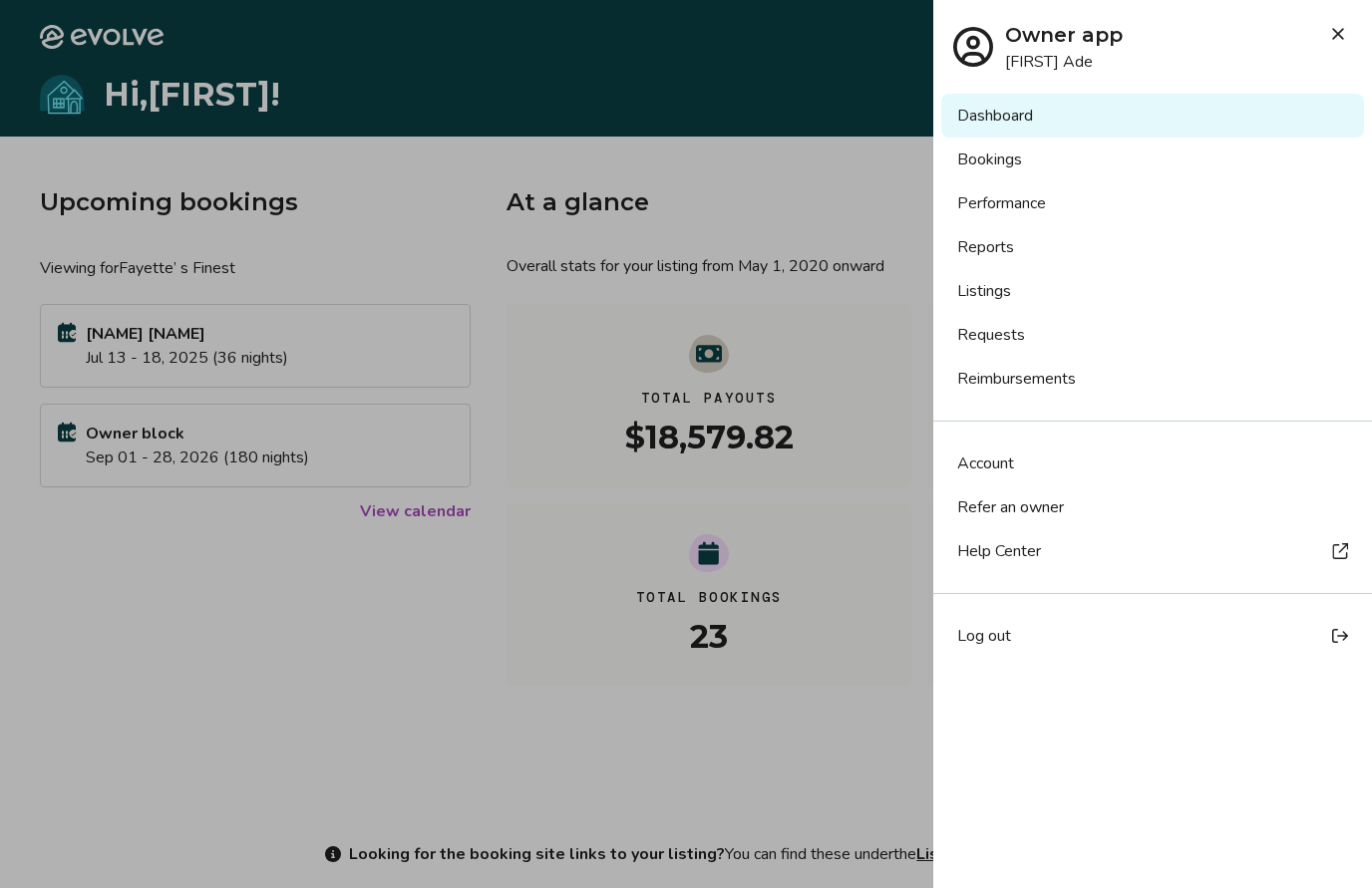 click on "Bookings" at bounding box center (1153, 159) 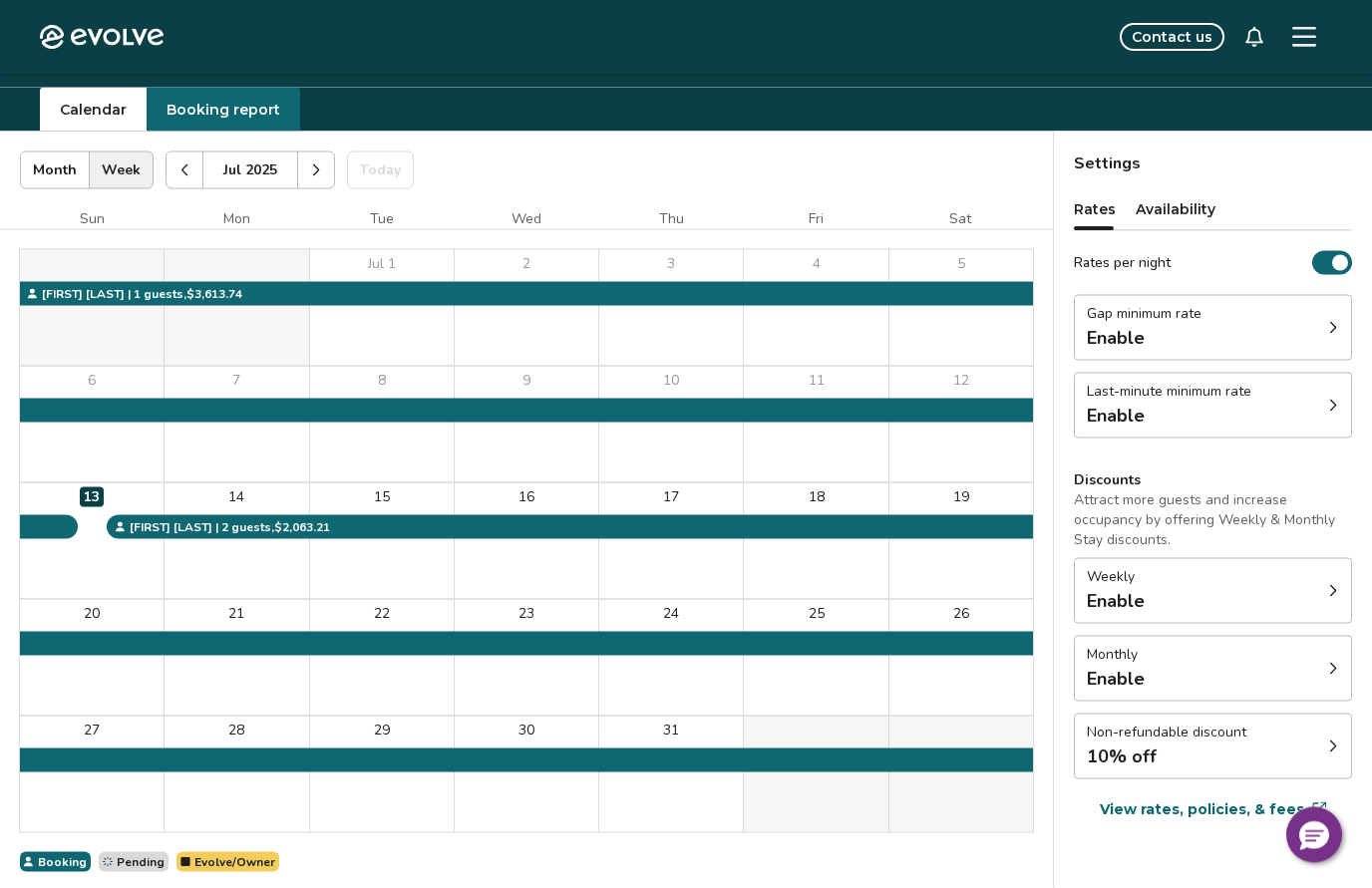 scroll, scrollTop: 51, scrollLeft: 0, axis: vertical 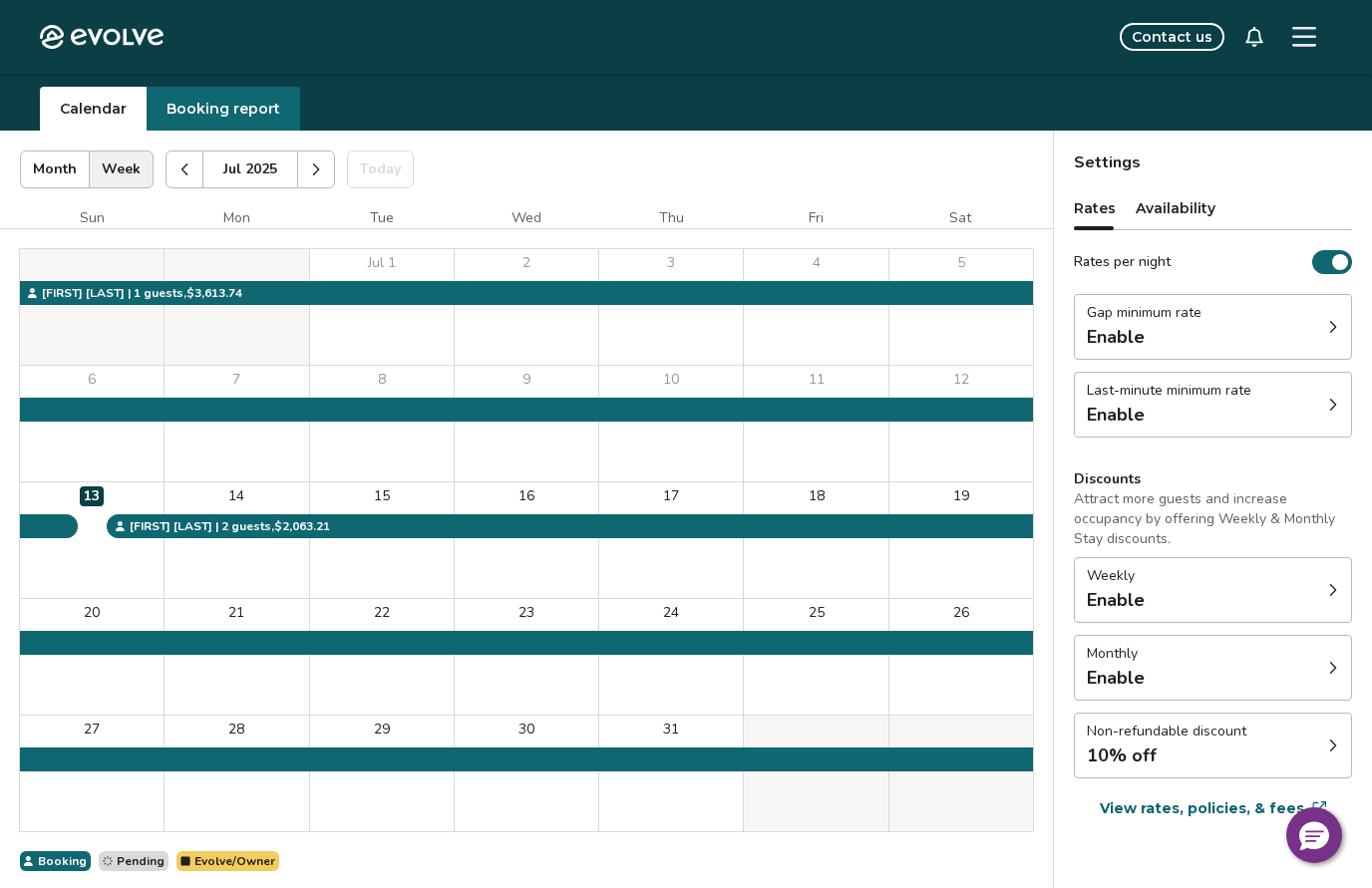 click on "View rates, policies, & fees" at bounding box center [1201, 808] 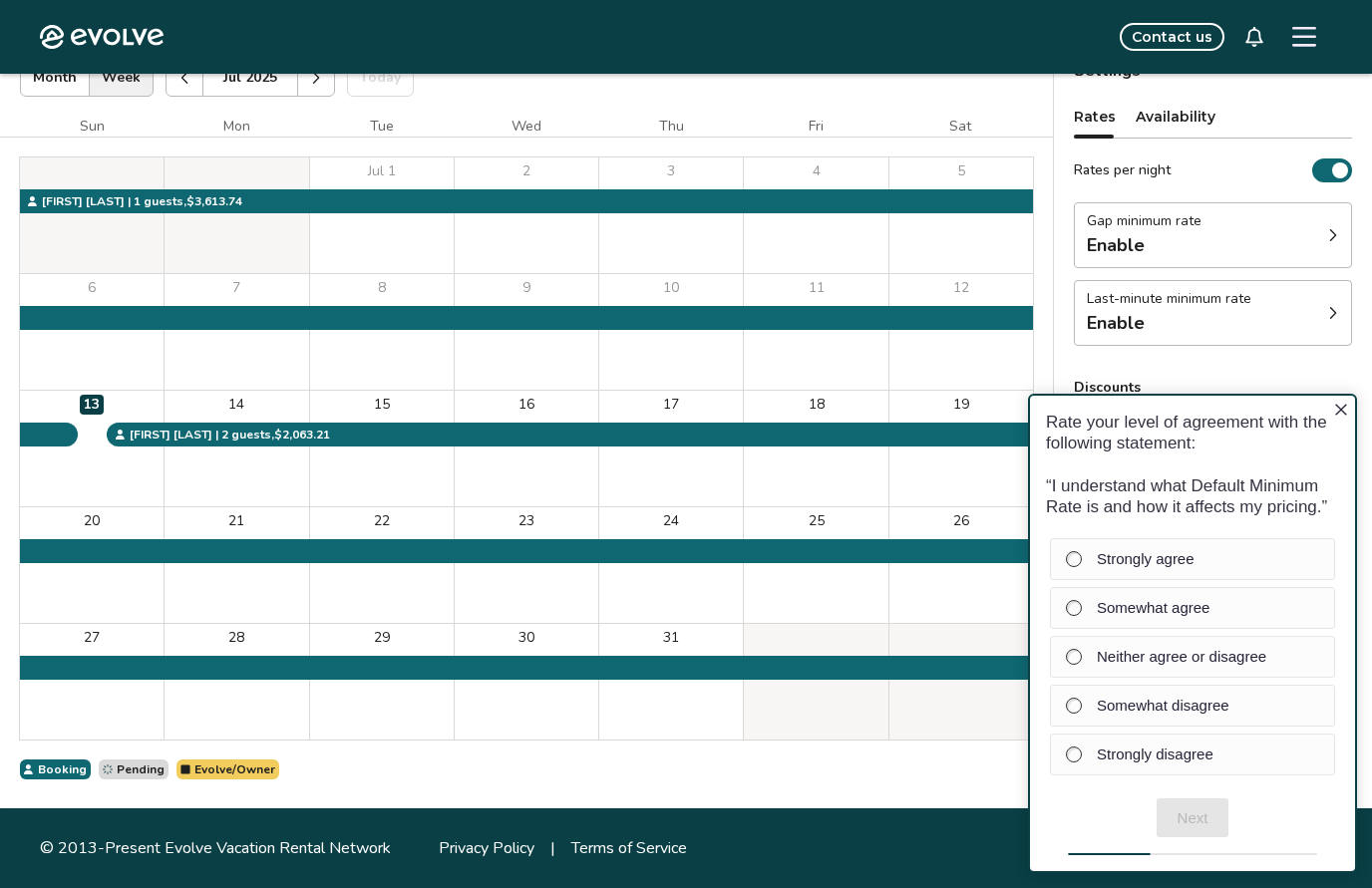 scroll, scrollTop: 0, scrollLeft: 0, axis: both 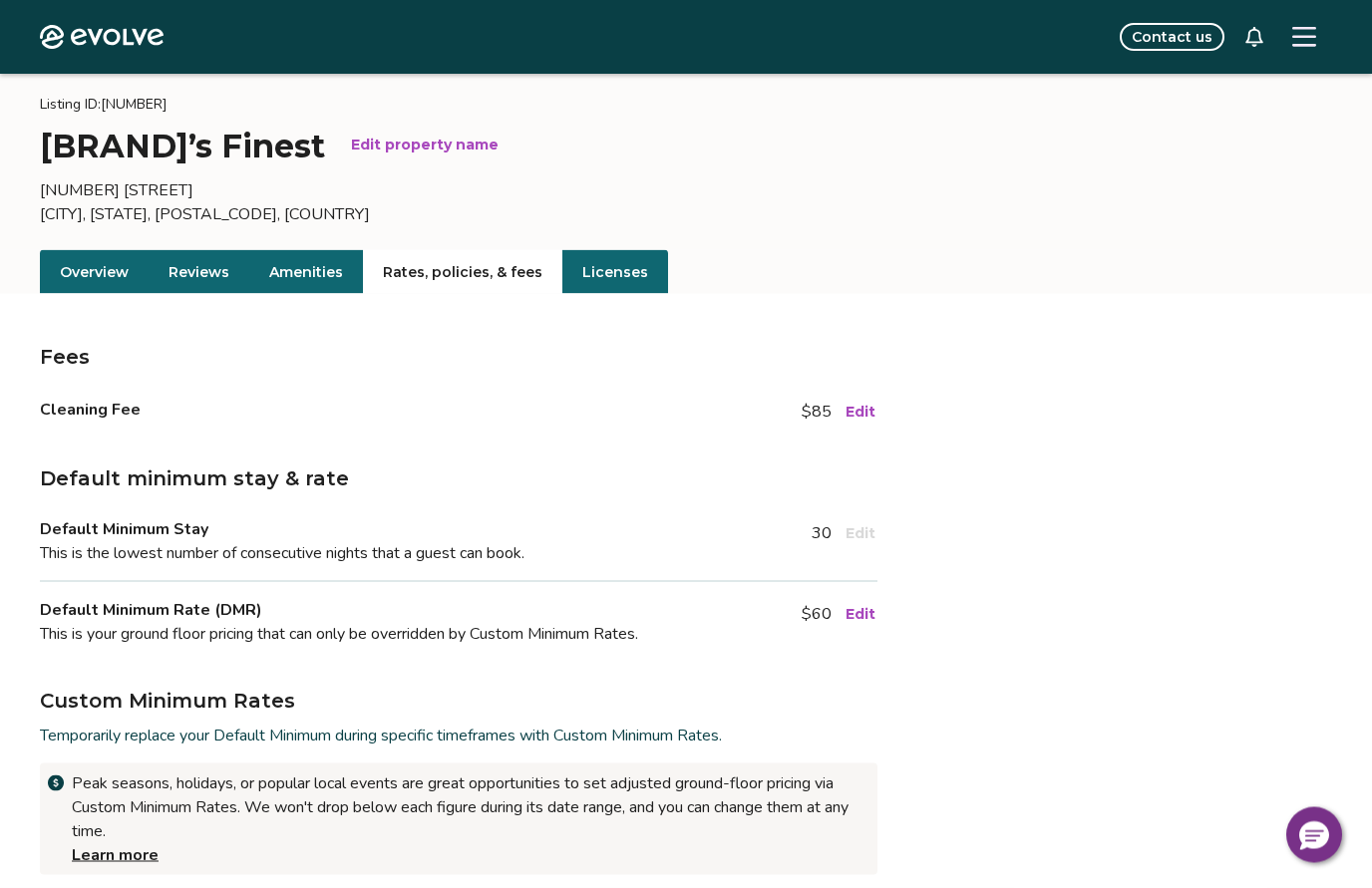 click on "Edit" at bounding box center (860, 412) 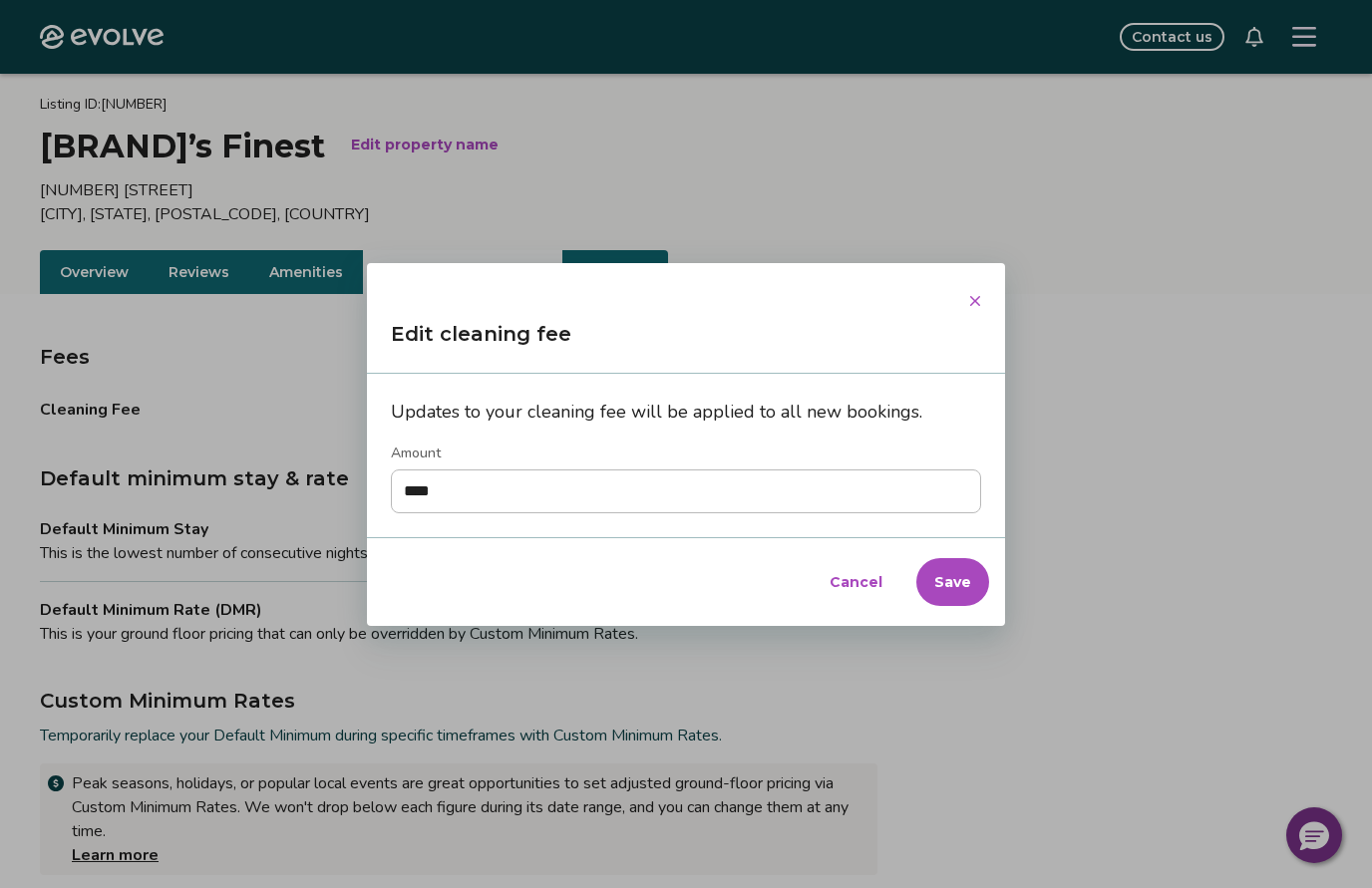 type on "****" 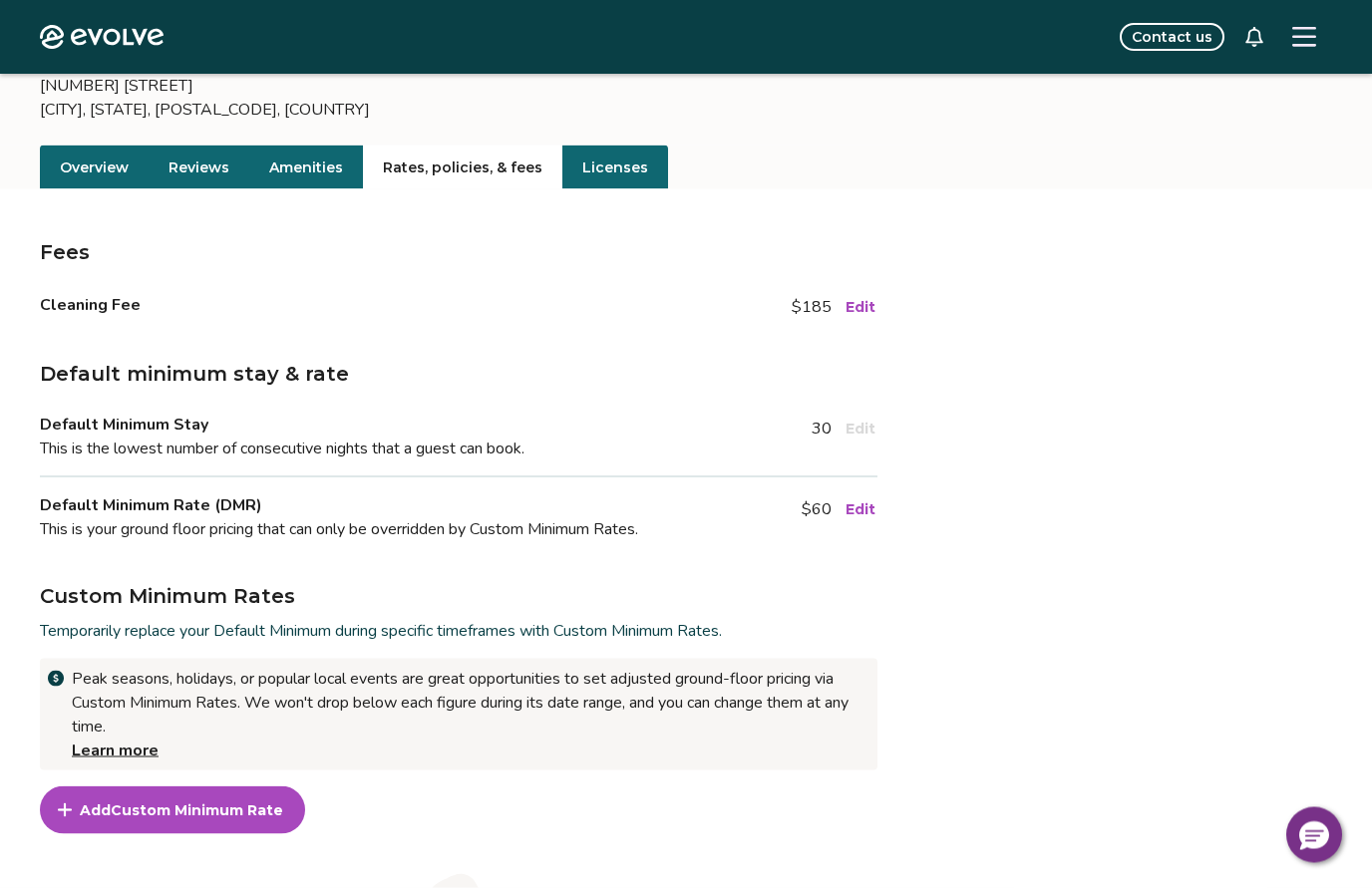 scroll, scrollTop: 160, scrollLeft: 0, axis: vertical 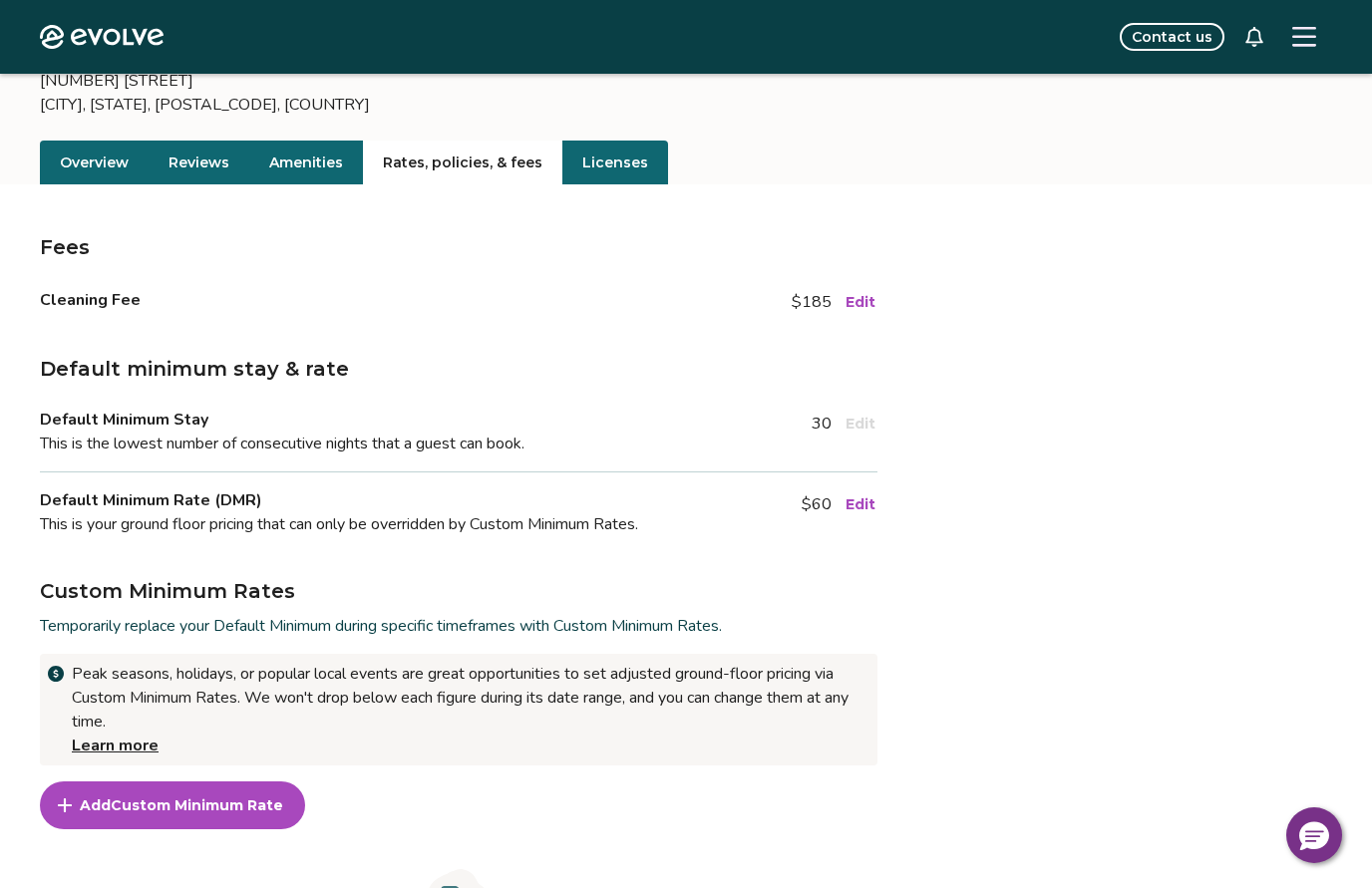 click on "Edit" at bounding box center [860, 504] 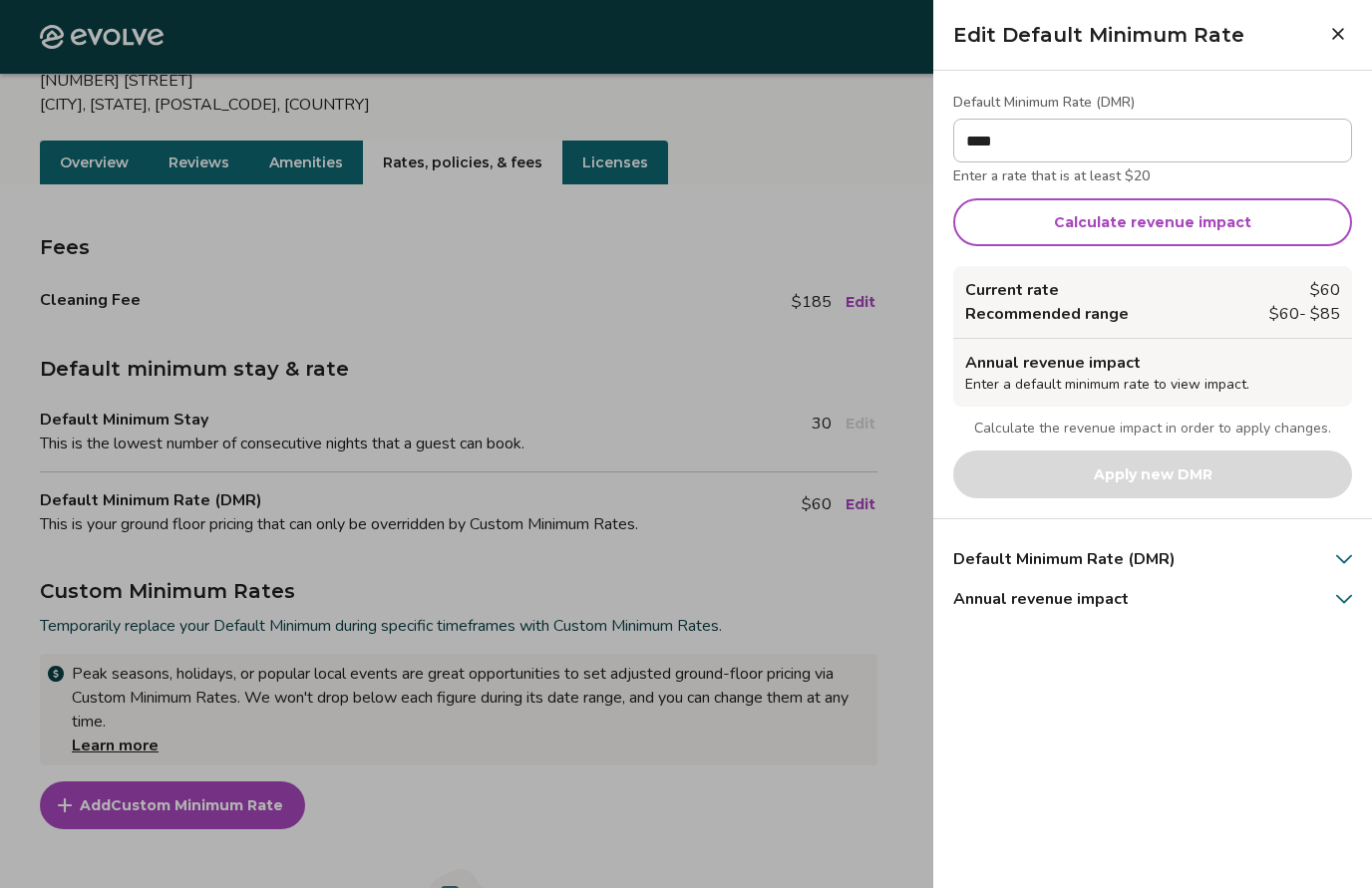 type on "****" 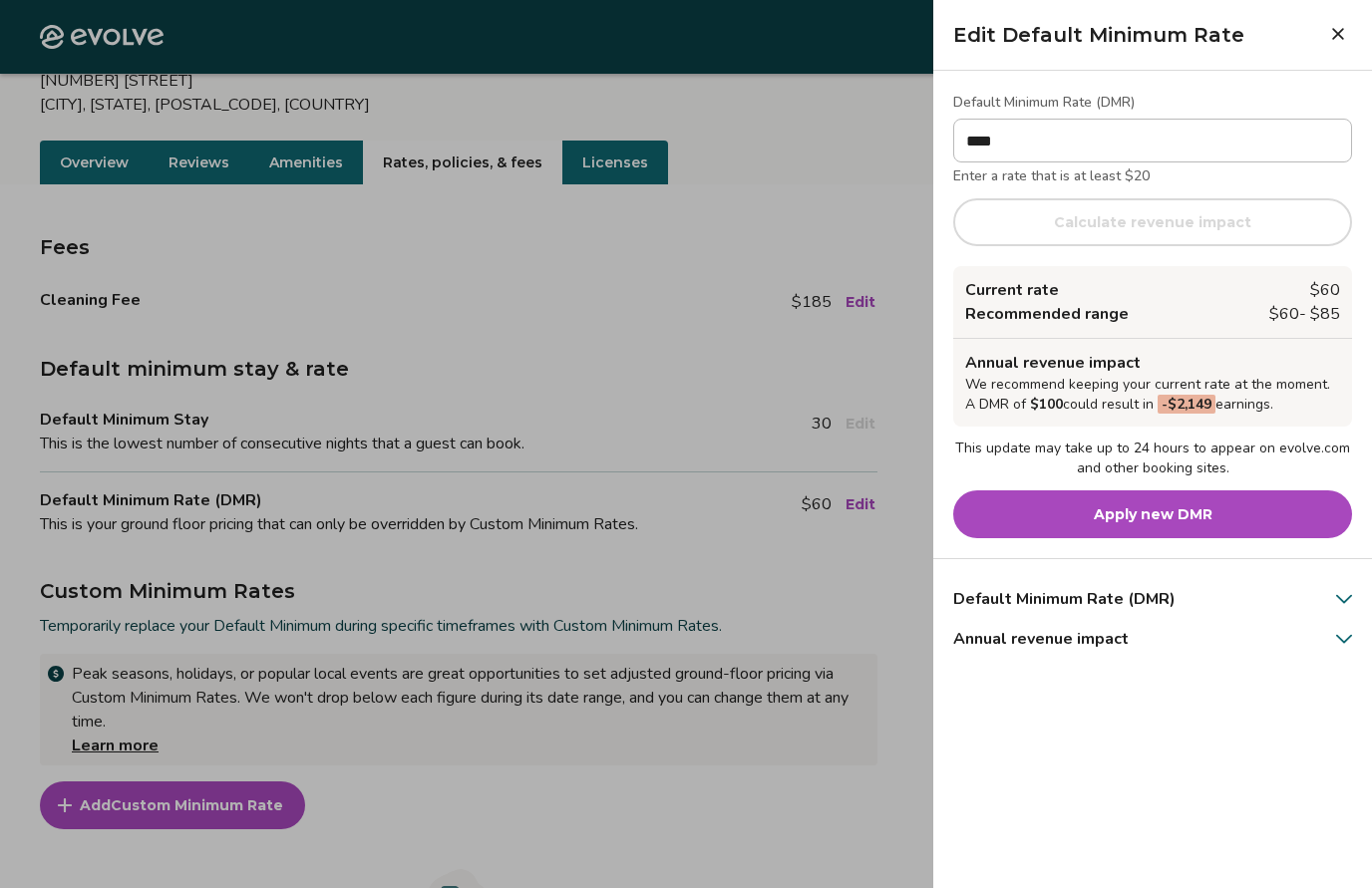 click on "Apply new DMR" at bounding box center (1153, 514) 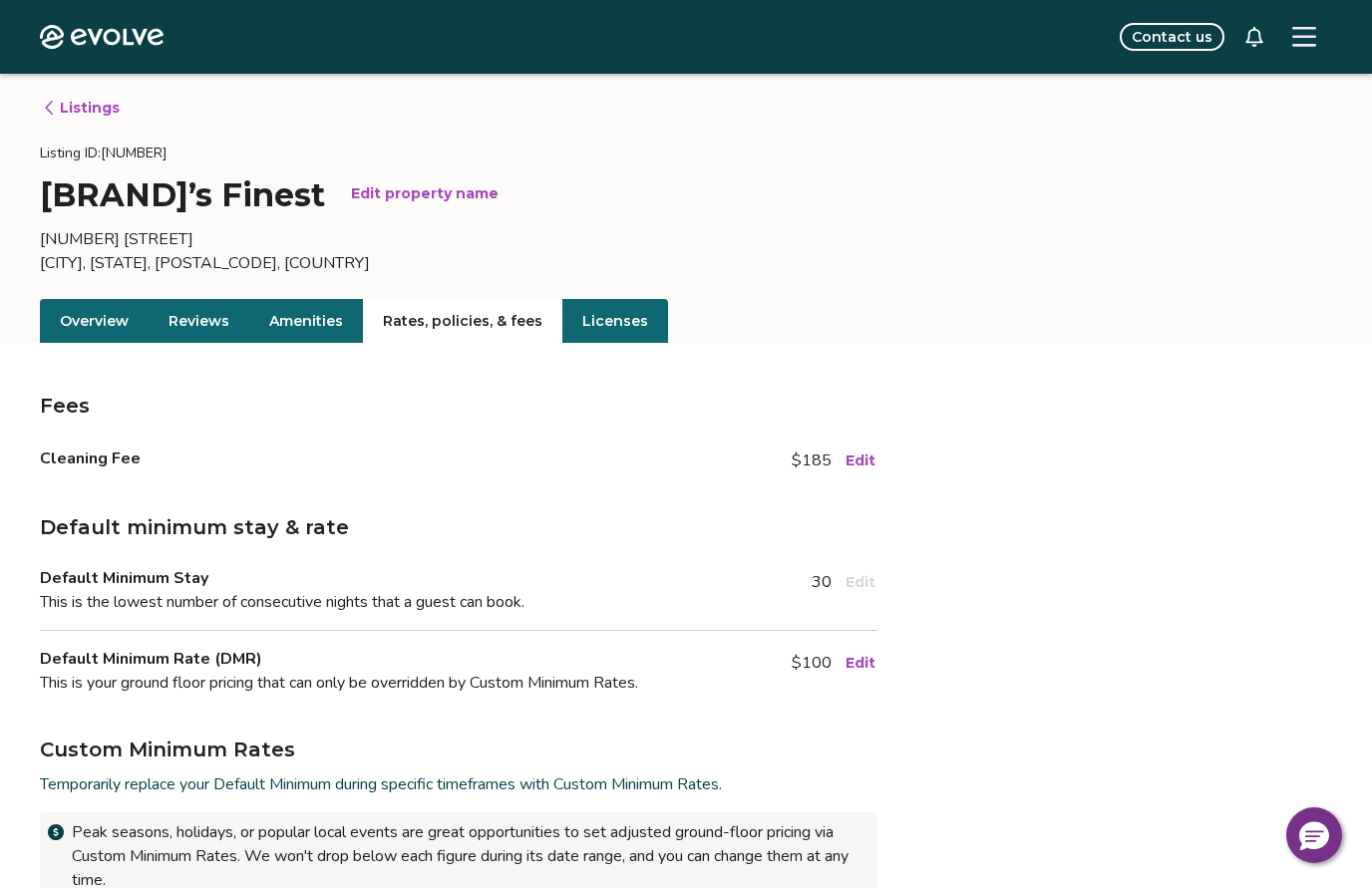 scroll, scrollTop: 0, scrollLeft: 0, axis: both 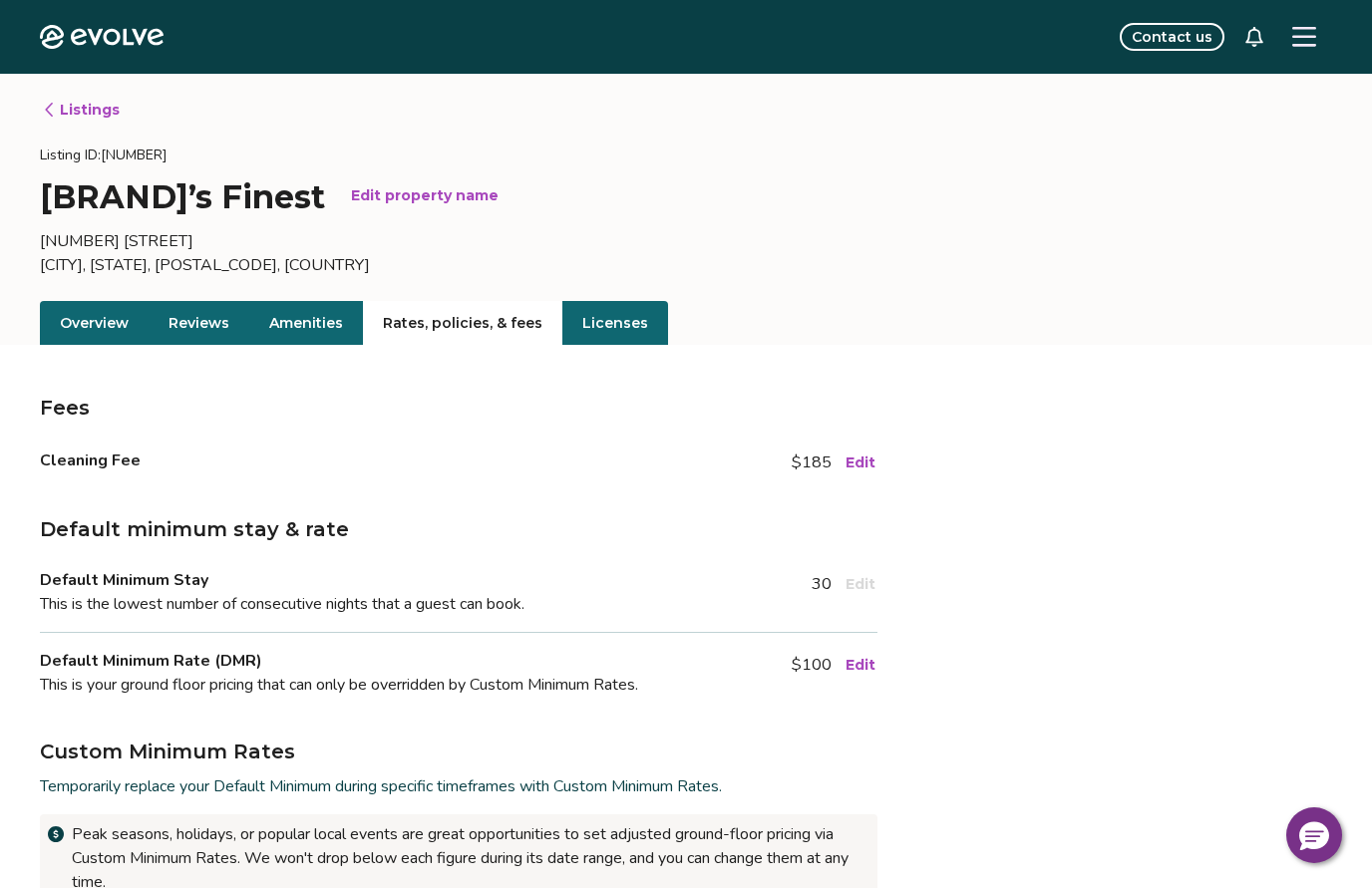 click on "Listings" at bounding box center (81, 110) 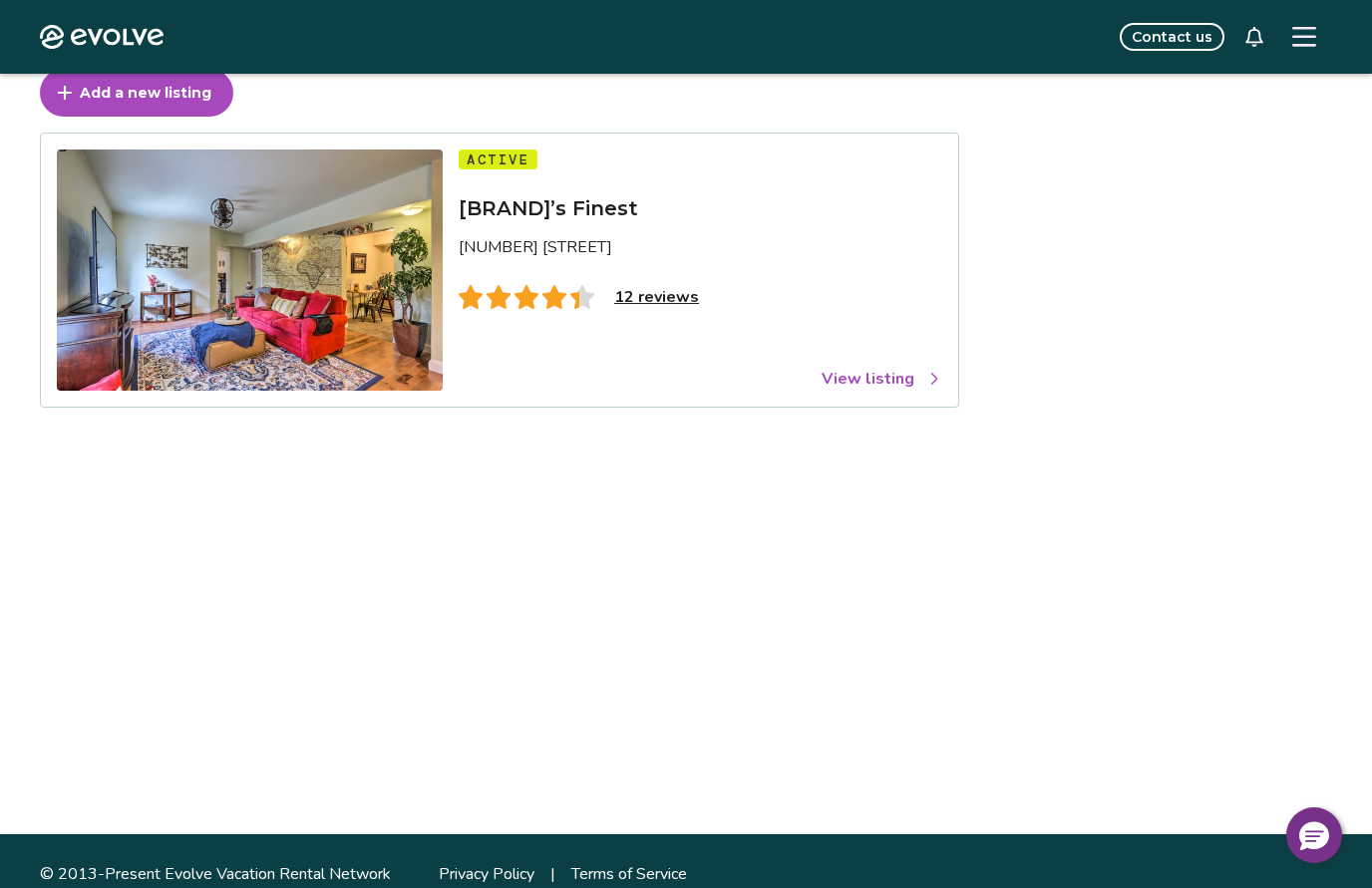 scroll, scrollTop: 0, scrollLeft: 0, axis: both 